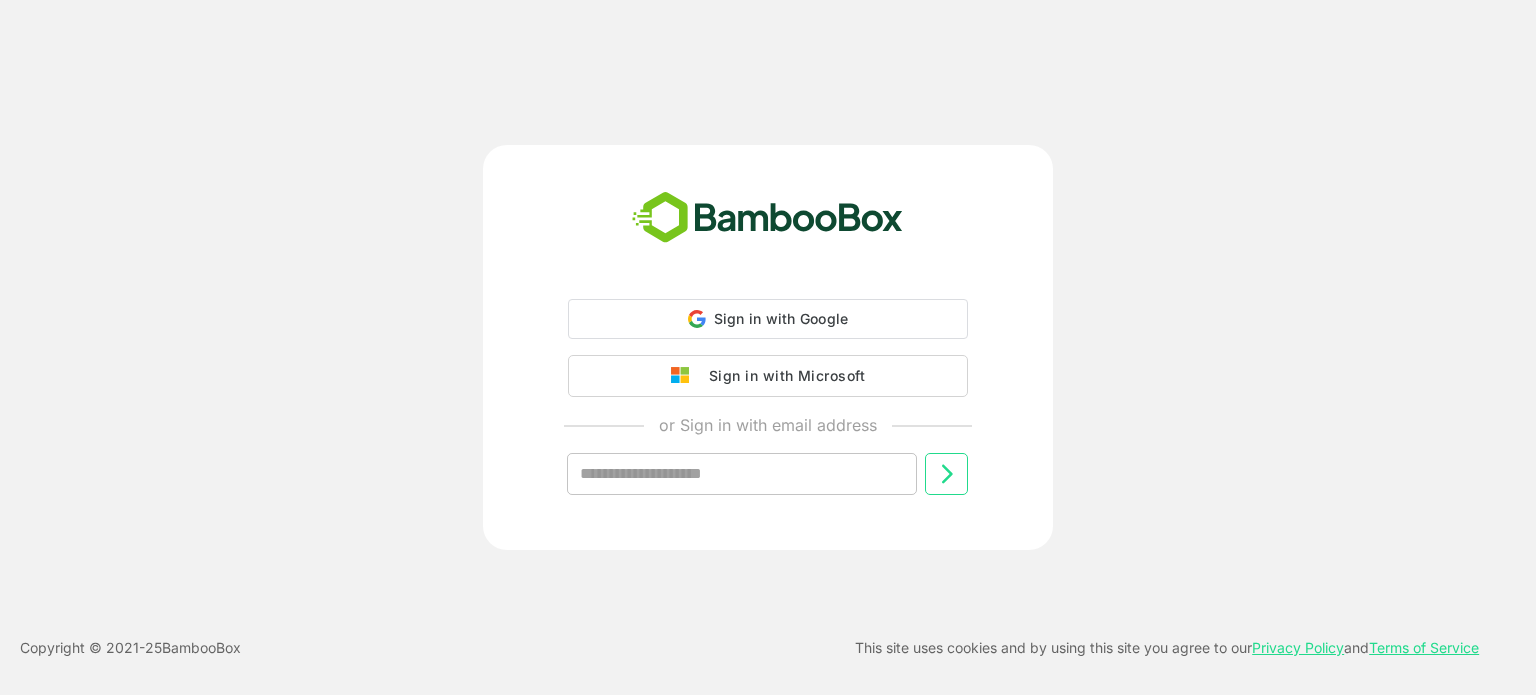 scroll, scrollTop: 0, scrollLeft: 0, axis: both 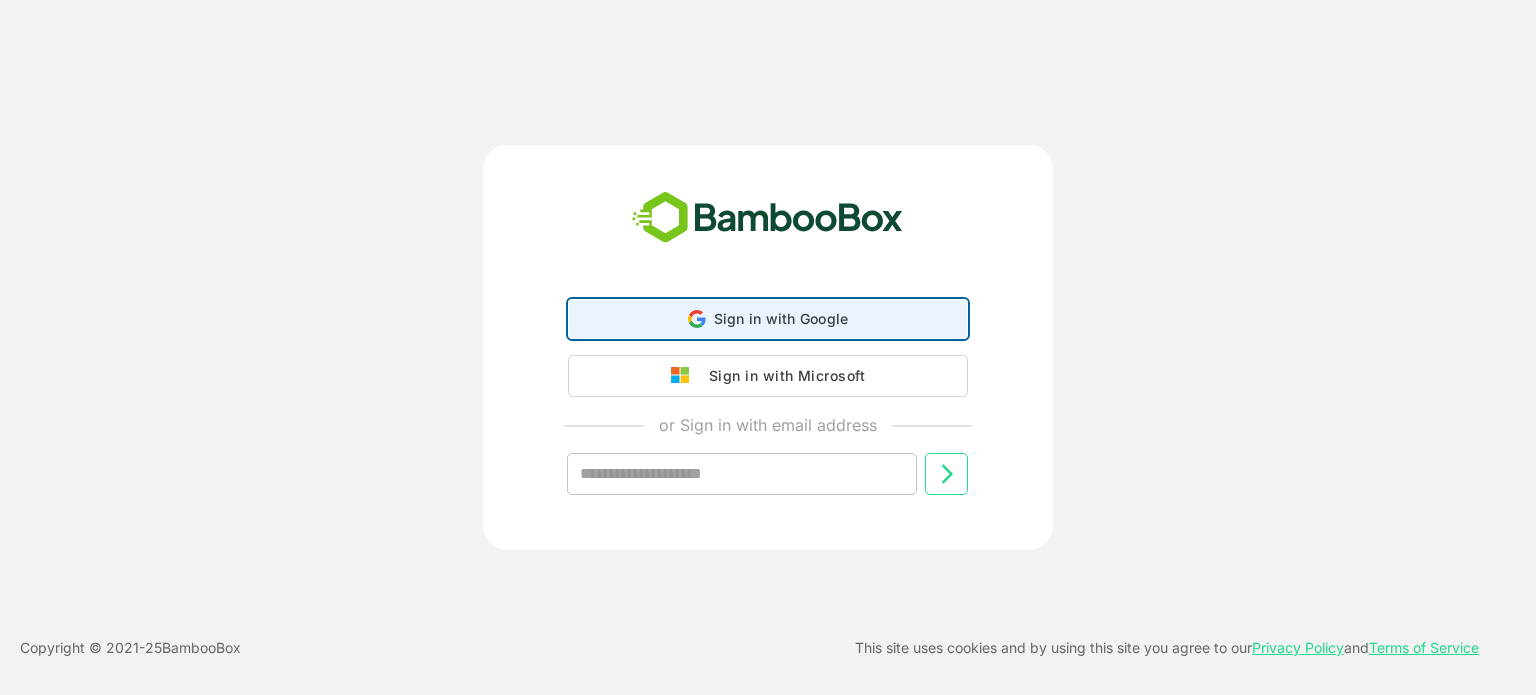 click on "Sign in with Google Sign in with Google. Opens in new tab" at bounding box center (768, 319) 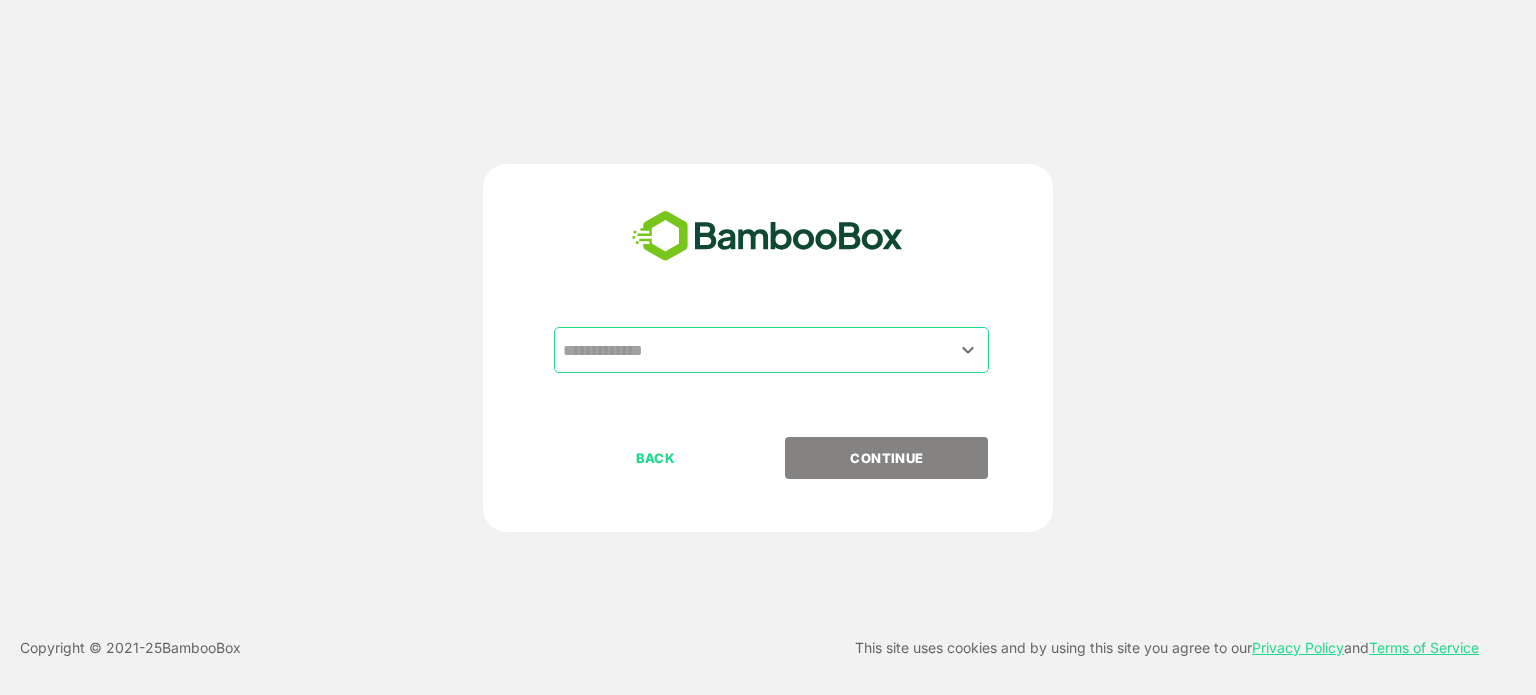 click on "​" at bounding box center [771, 350] 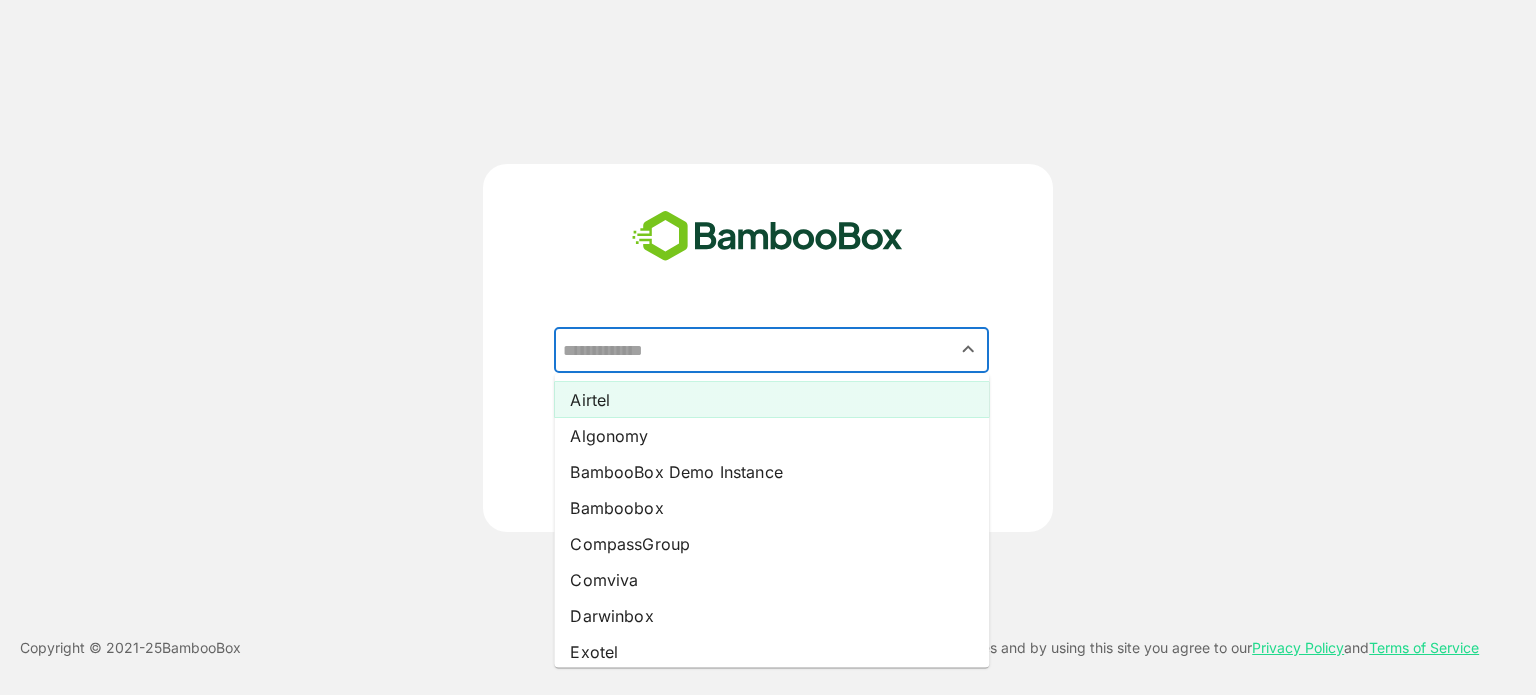 click on "Airtel" at bounding box center (771, 400) 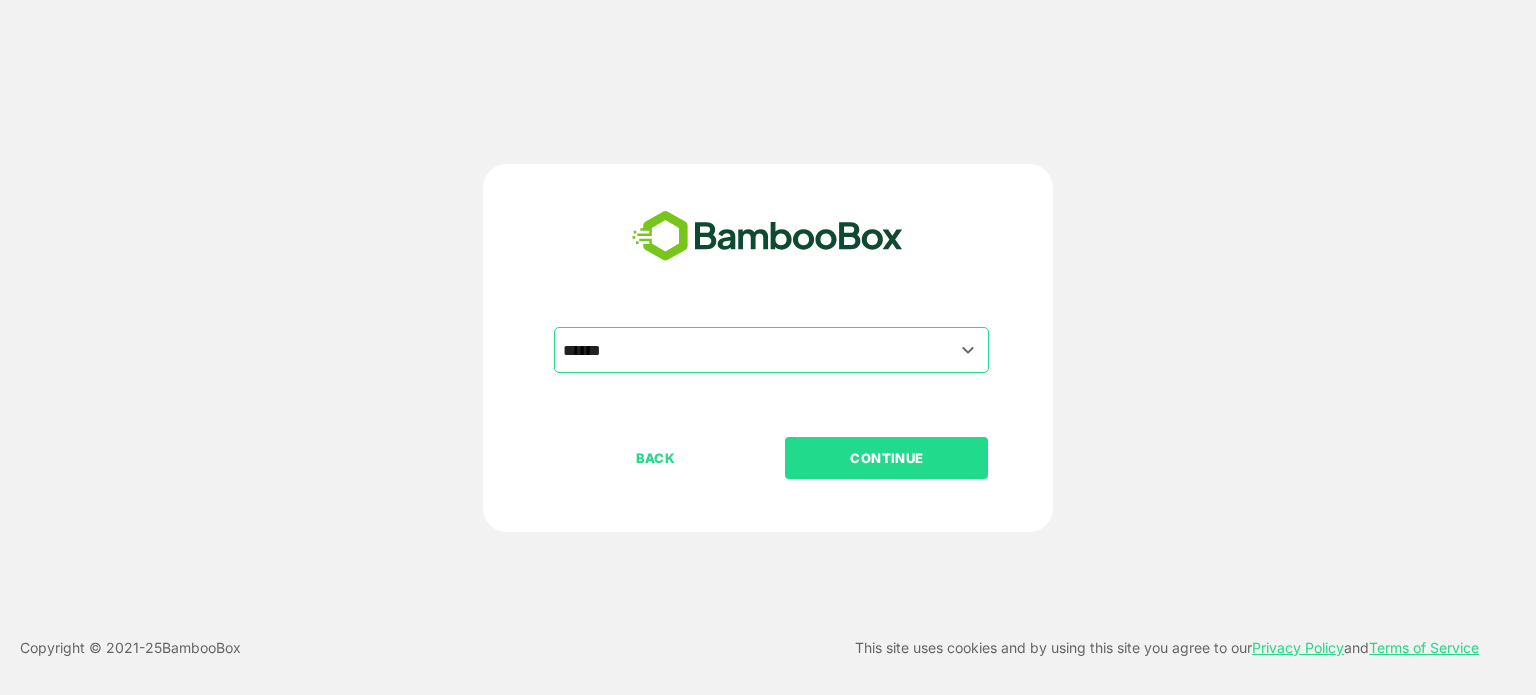click on "CONTINUE" at bounding box center [886, 458] 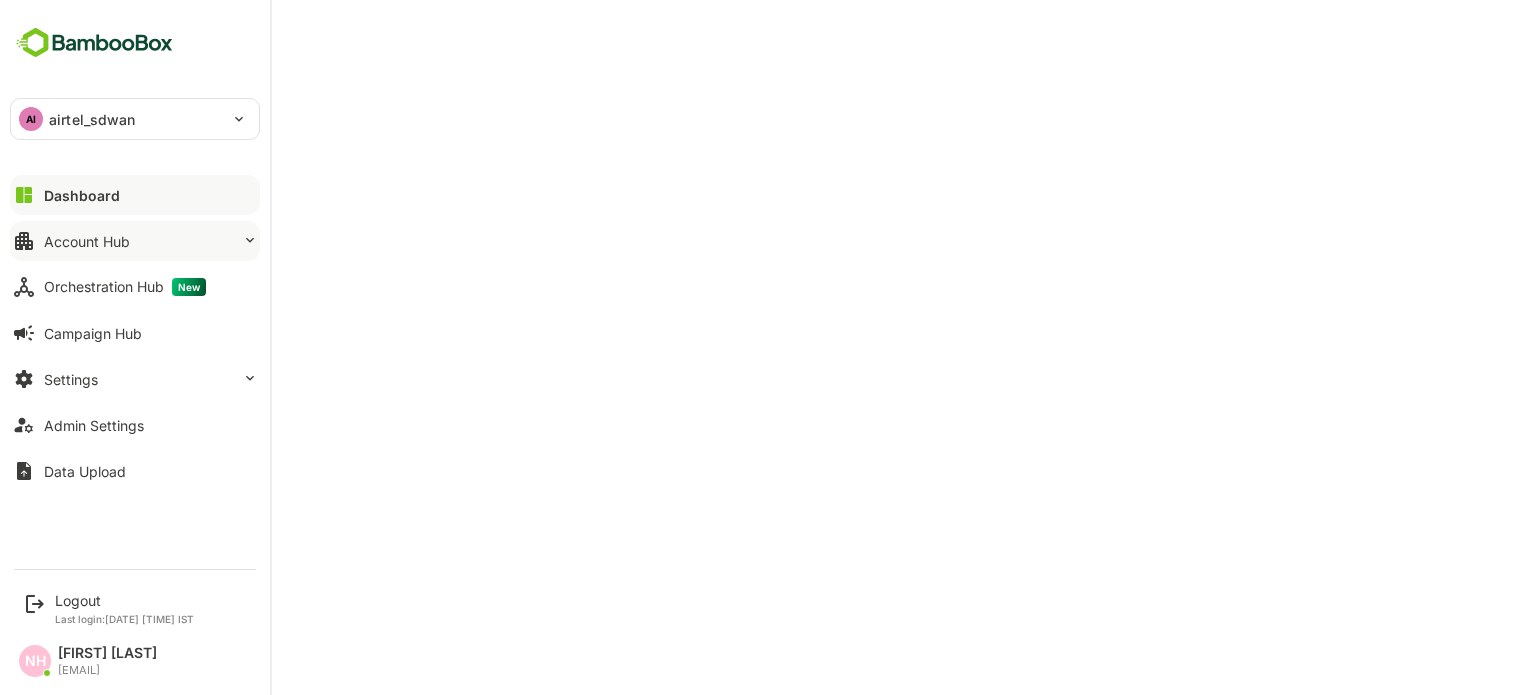 click on "Account Hub" at bounding box center (87, 241) 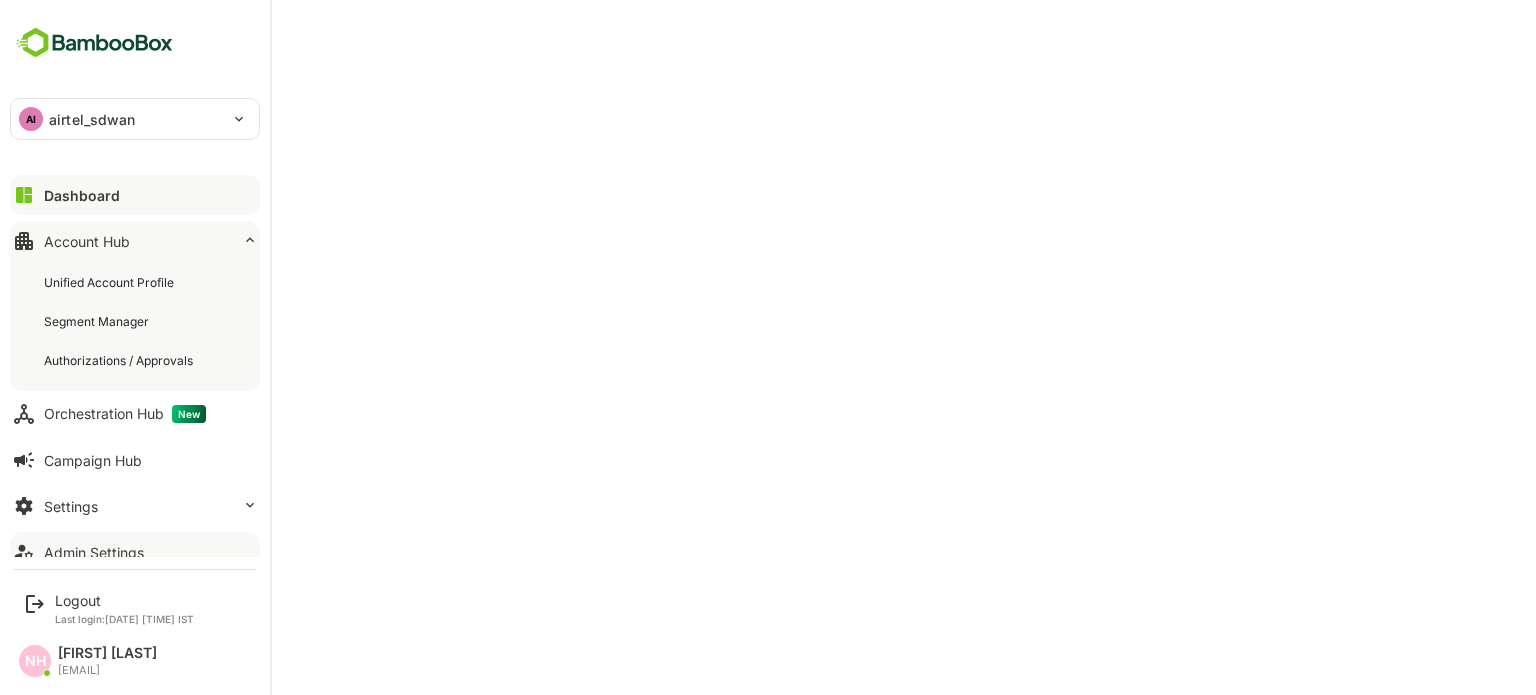 click on "Admin Settings" at bounding box center [94, 552] 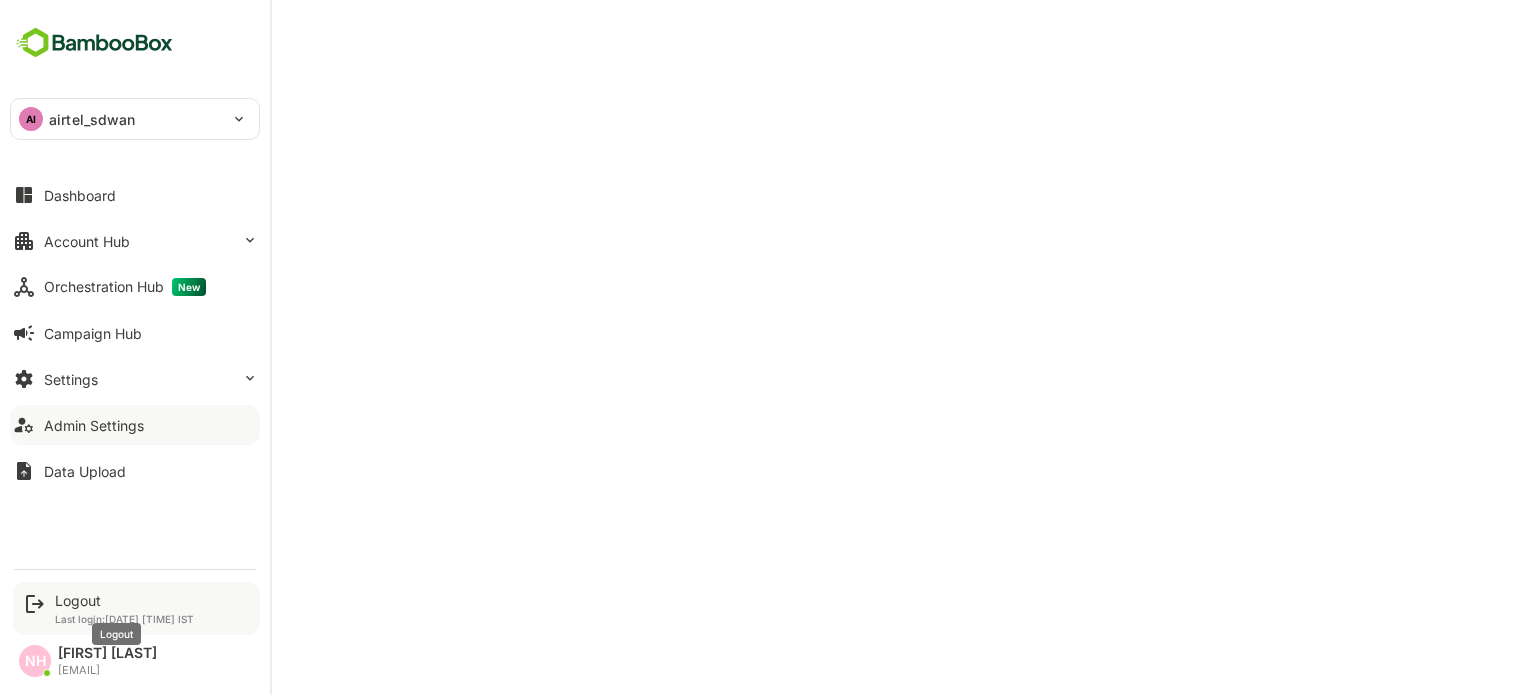 click on "Logout" at bounding box center [124, 600] 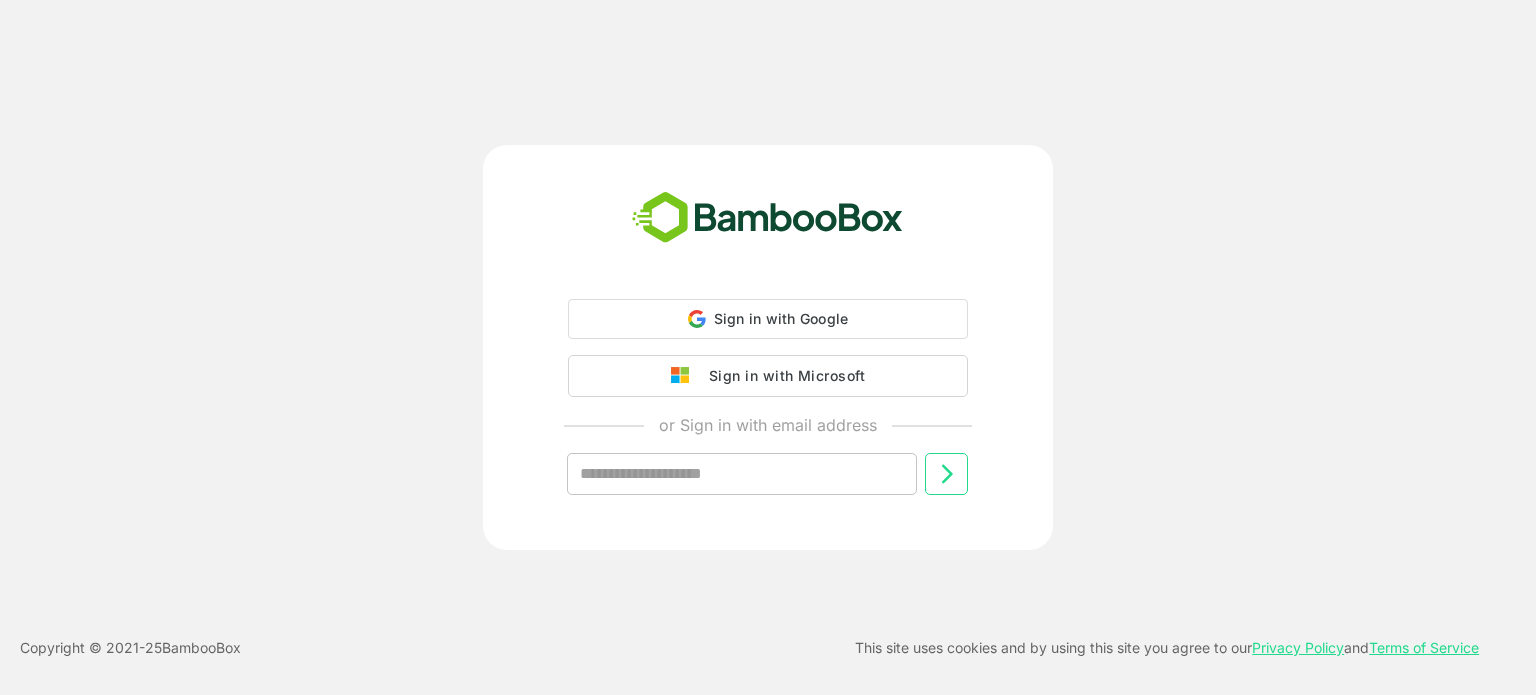 click on "Sign in with Google Sign in with Google. Opens in new tab Sign in with Microsoft  or Sign in with email address ​ Copyright © 2021- 25  BambooBox This site uses cookies and by using this site you agree to our  Privacy Policy  and   Terms of Service" at bounding box center [768, 347] 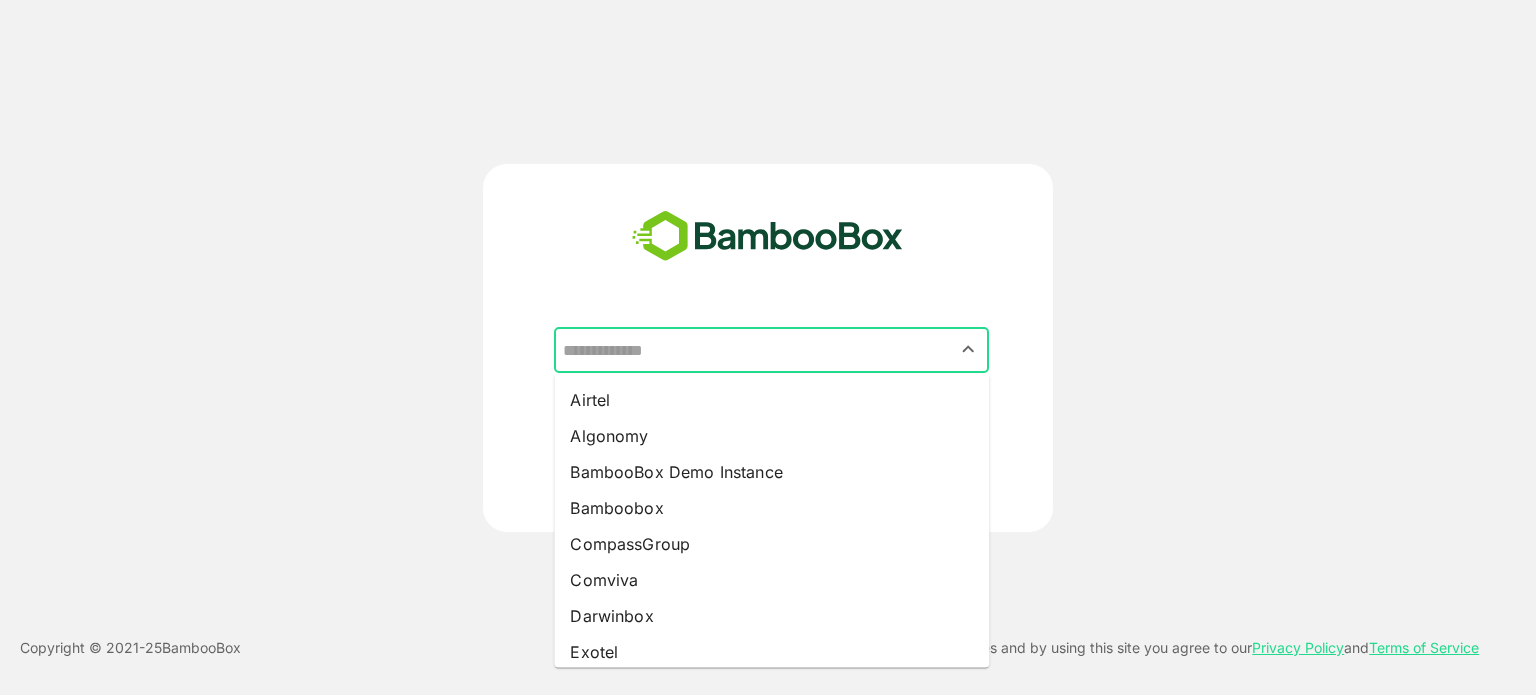 click at bounding box center [771, 350] 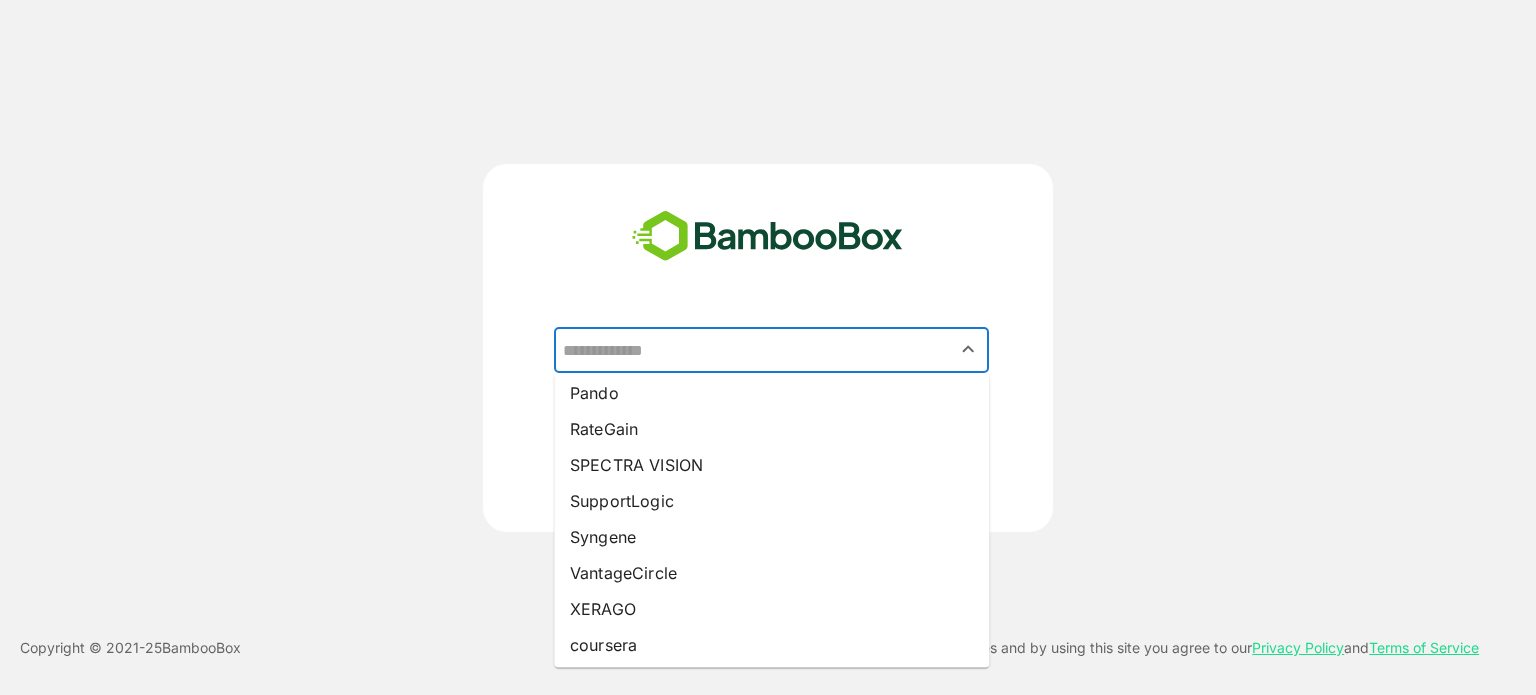 scroll, scrollTop: 440, scrollLeft: 0, axis: vertical 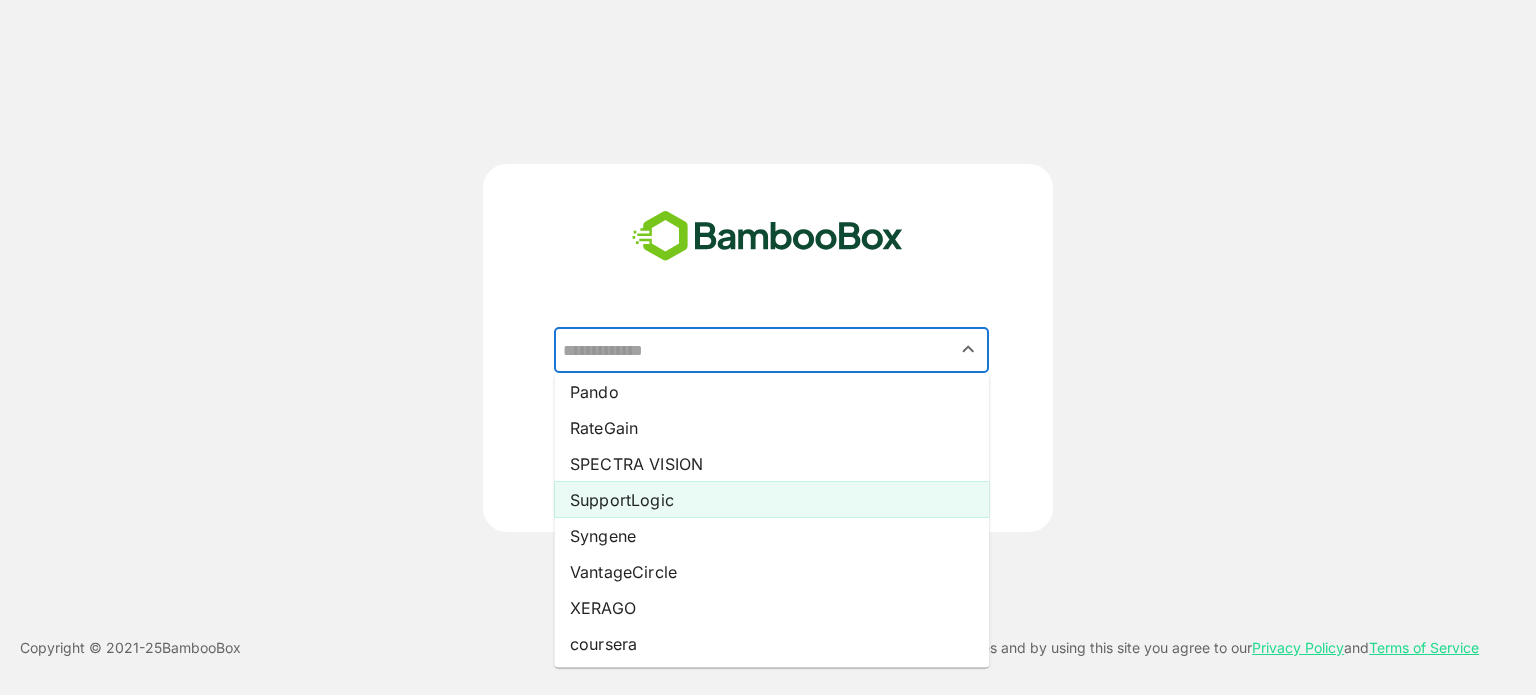 click on "SupportLogic" at bounding box center (771, 500) 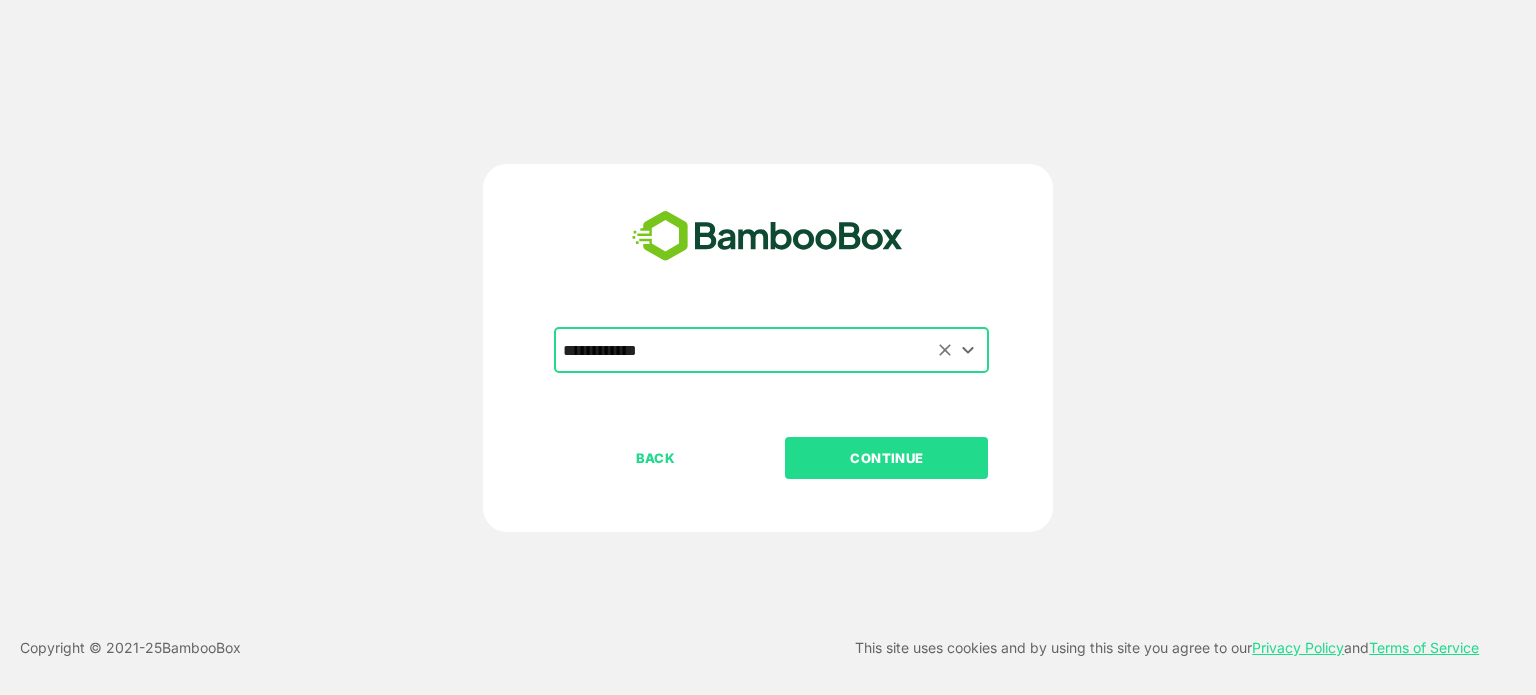 click on "**********" at bounding box center [771, 350] 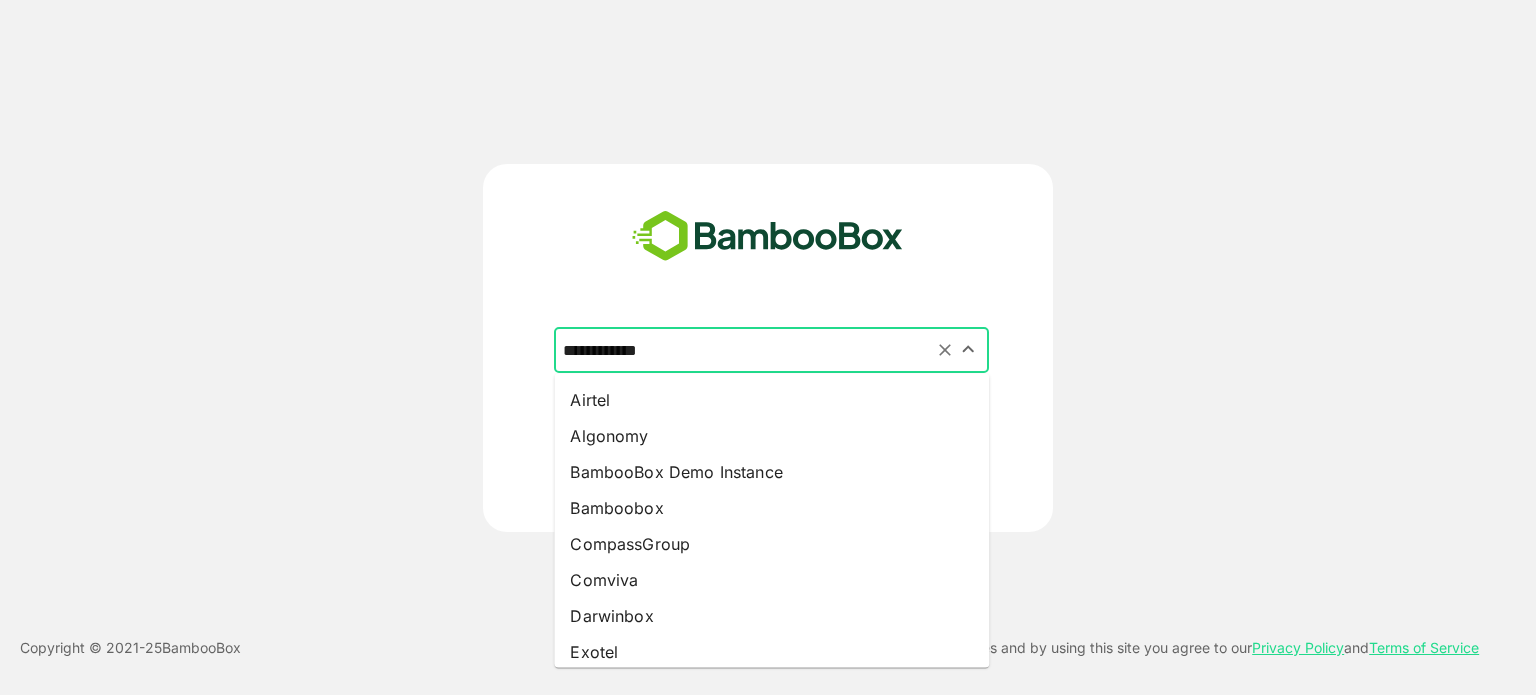 scroll, scrollTop: 290, scrollLeft: 0, axis: vertical 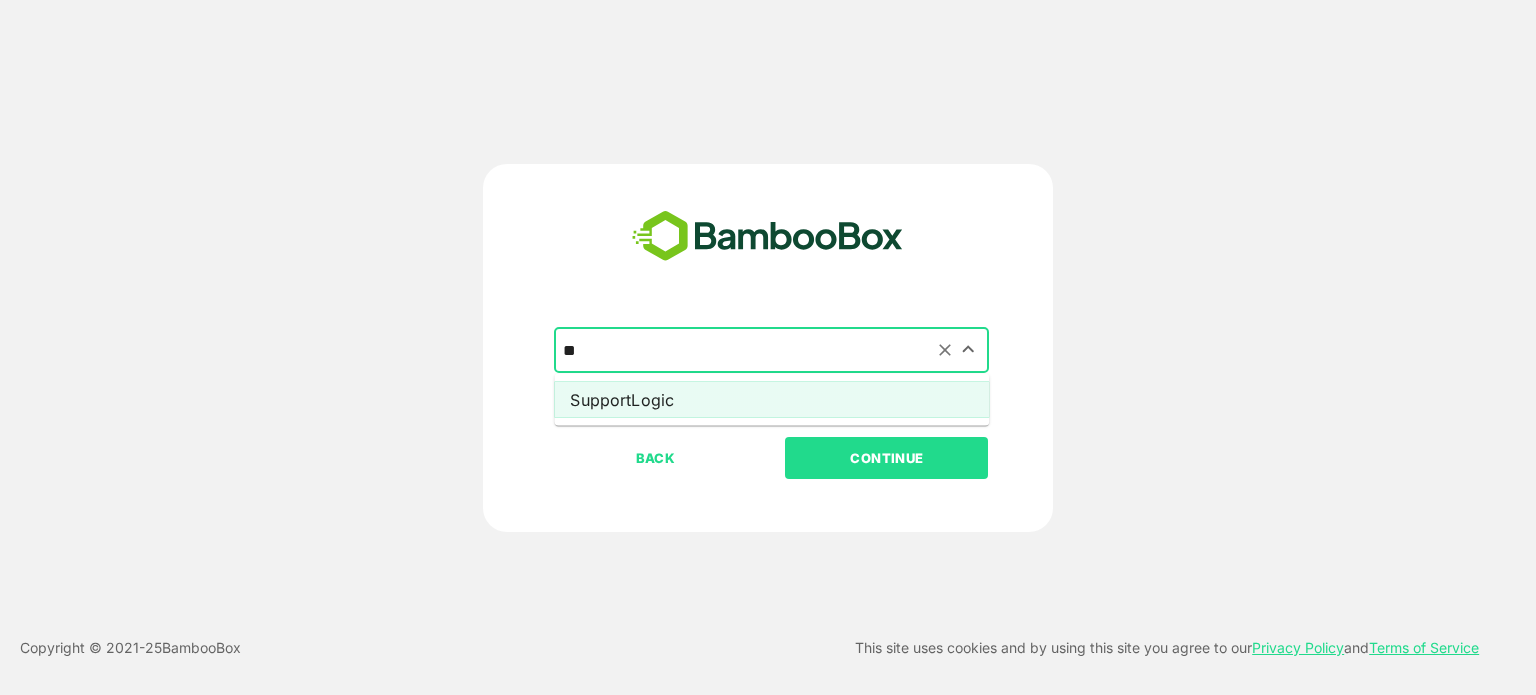 type on "*" 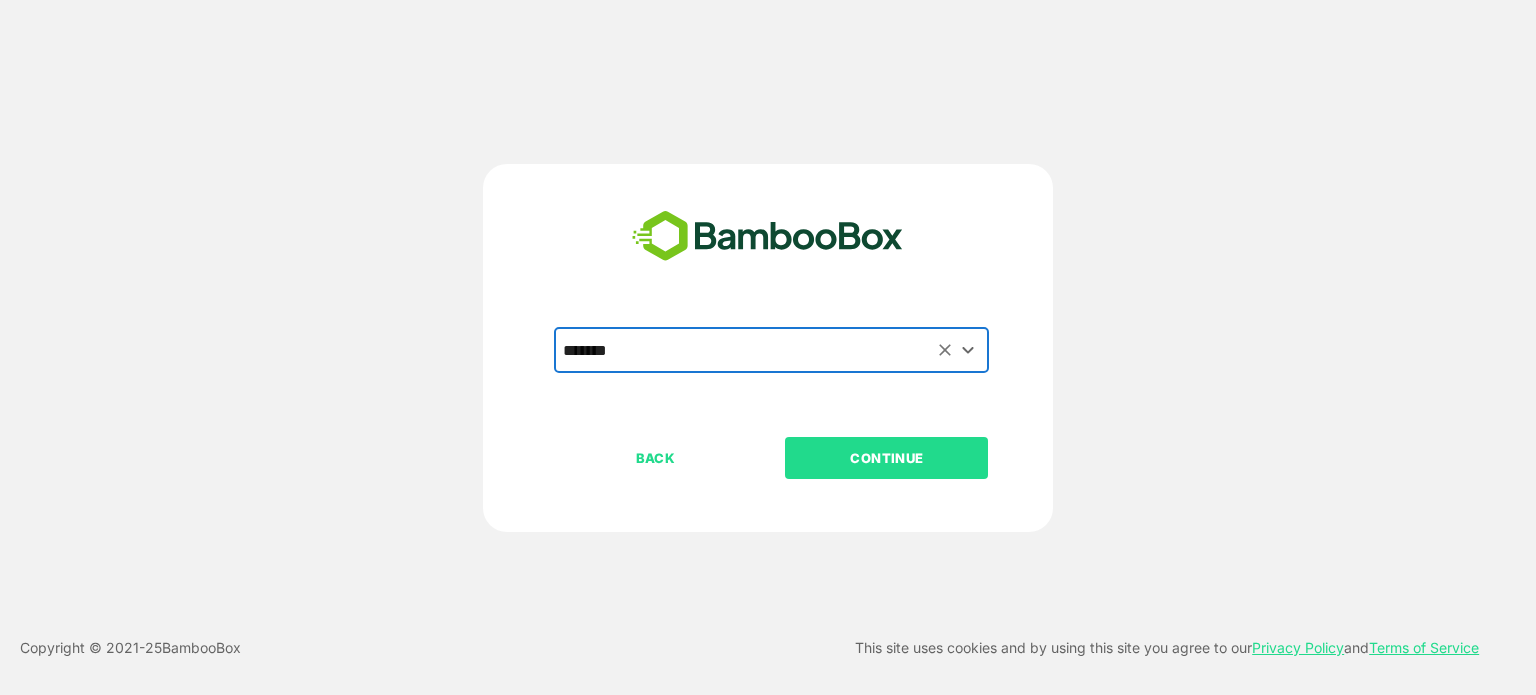 type on "*******" 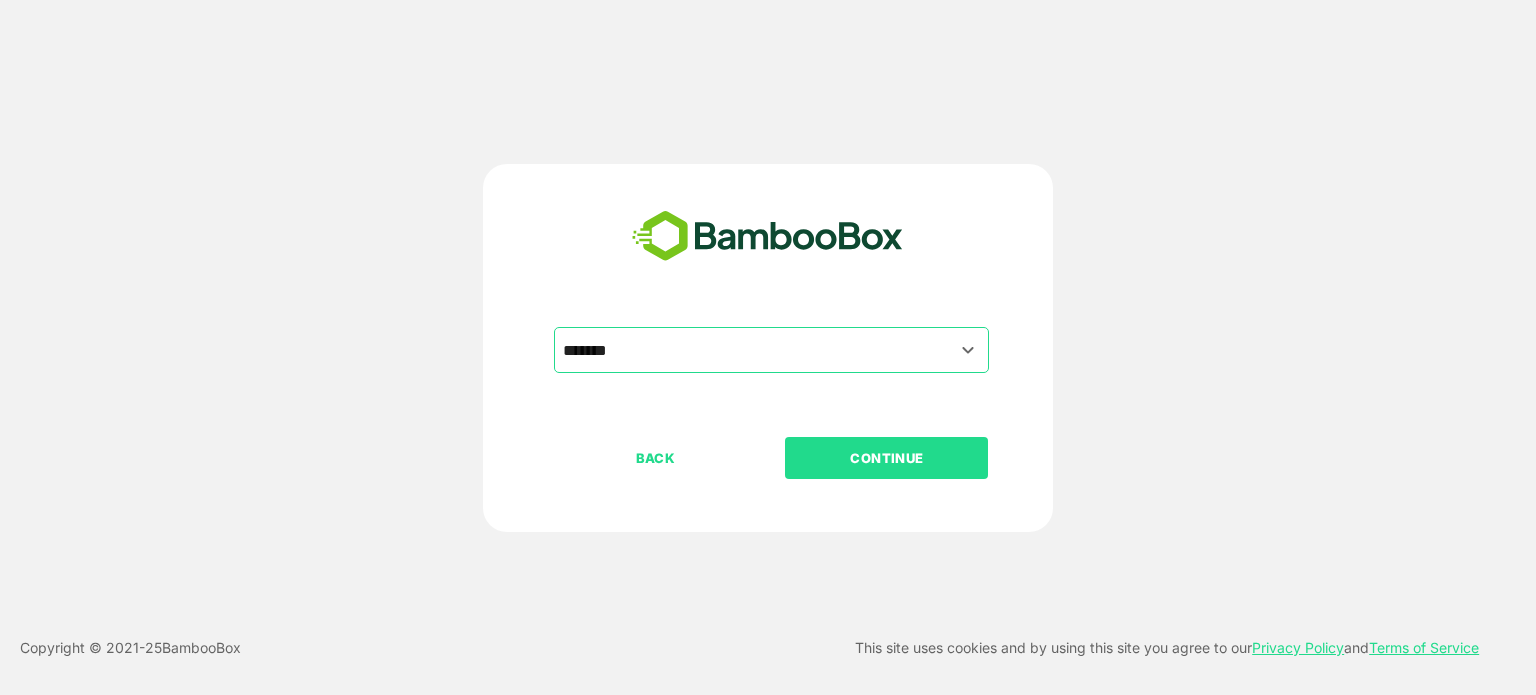 click on "CONTINUE" at bounding box center [887, 458] 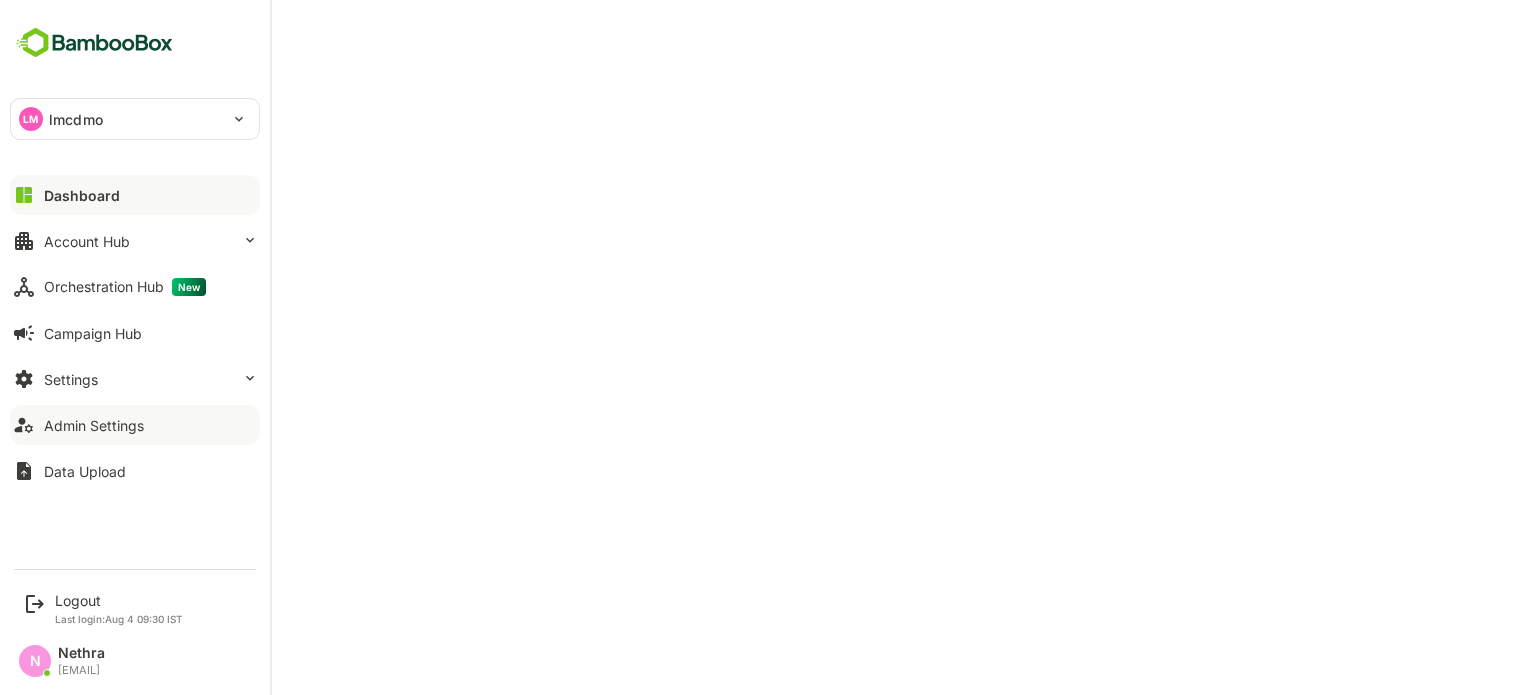 click on "Admin Settings" at bounding box center (94, 425) 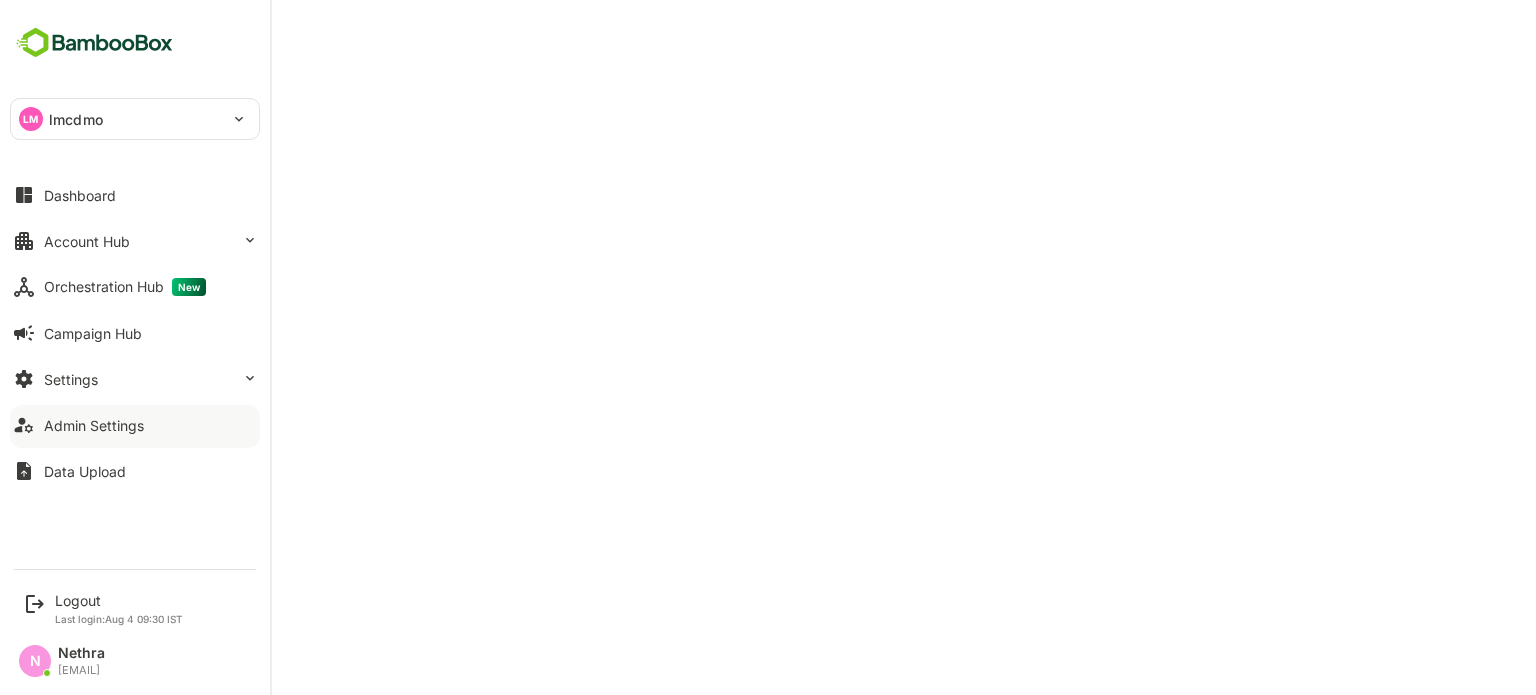 click on "LM lmcdmo" at bounding box center [123, 119] 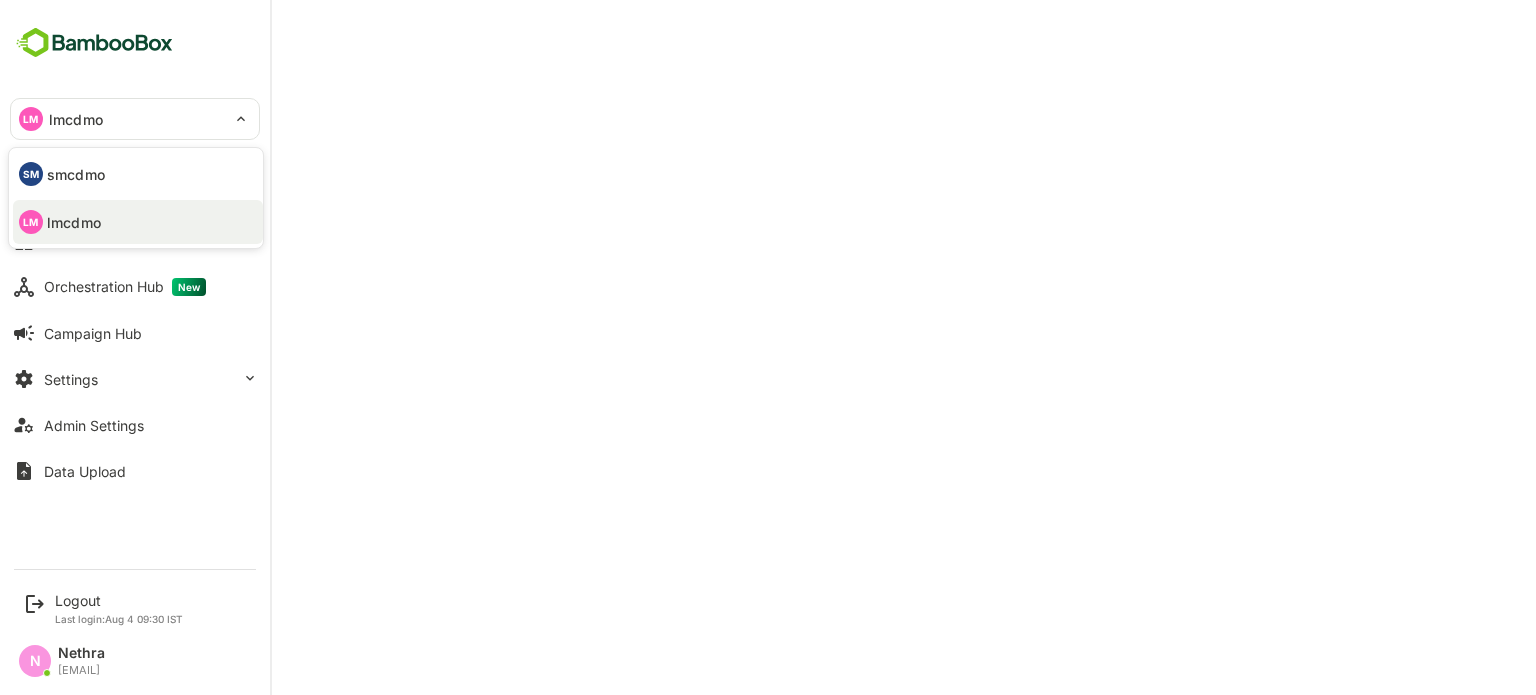 click at bounding box center [768, 347] 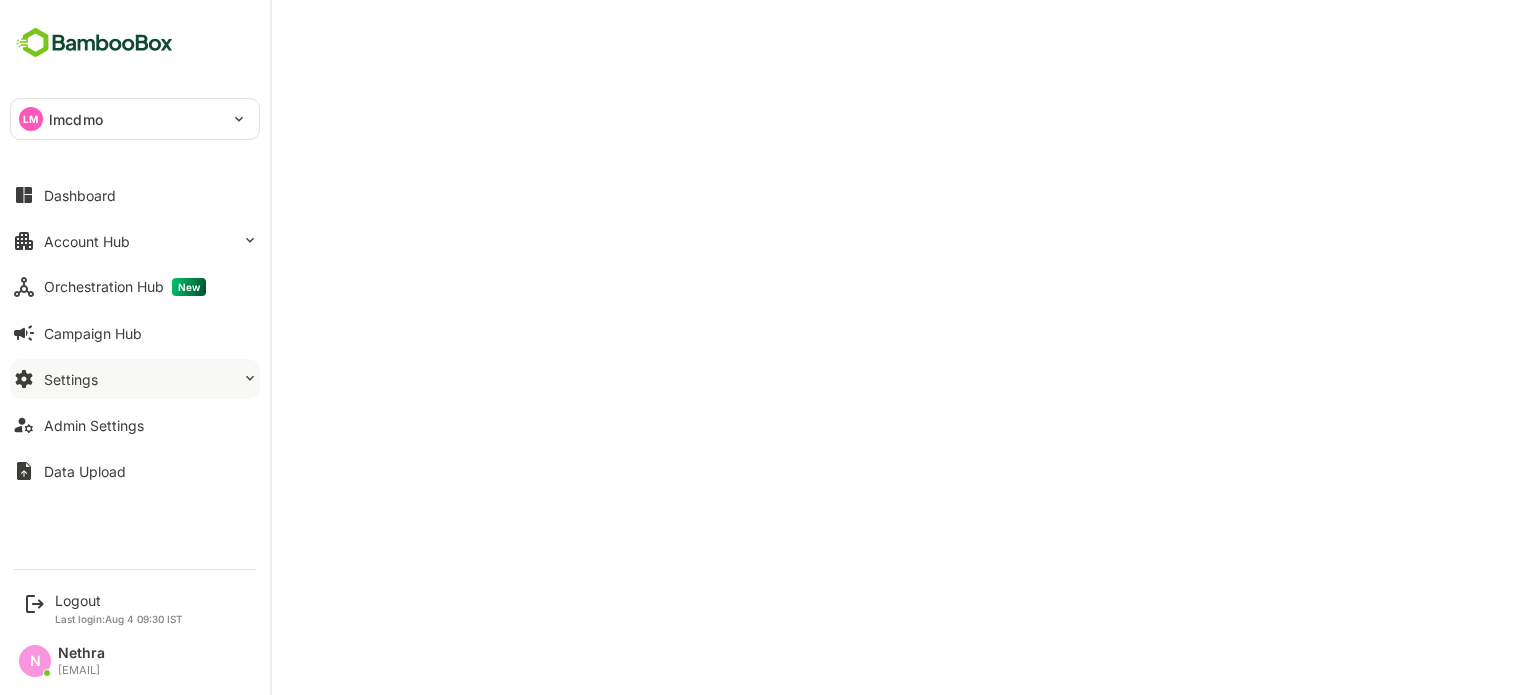 click on "Settings" at bounding box center (135, 379) 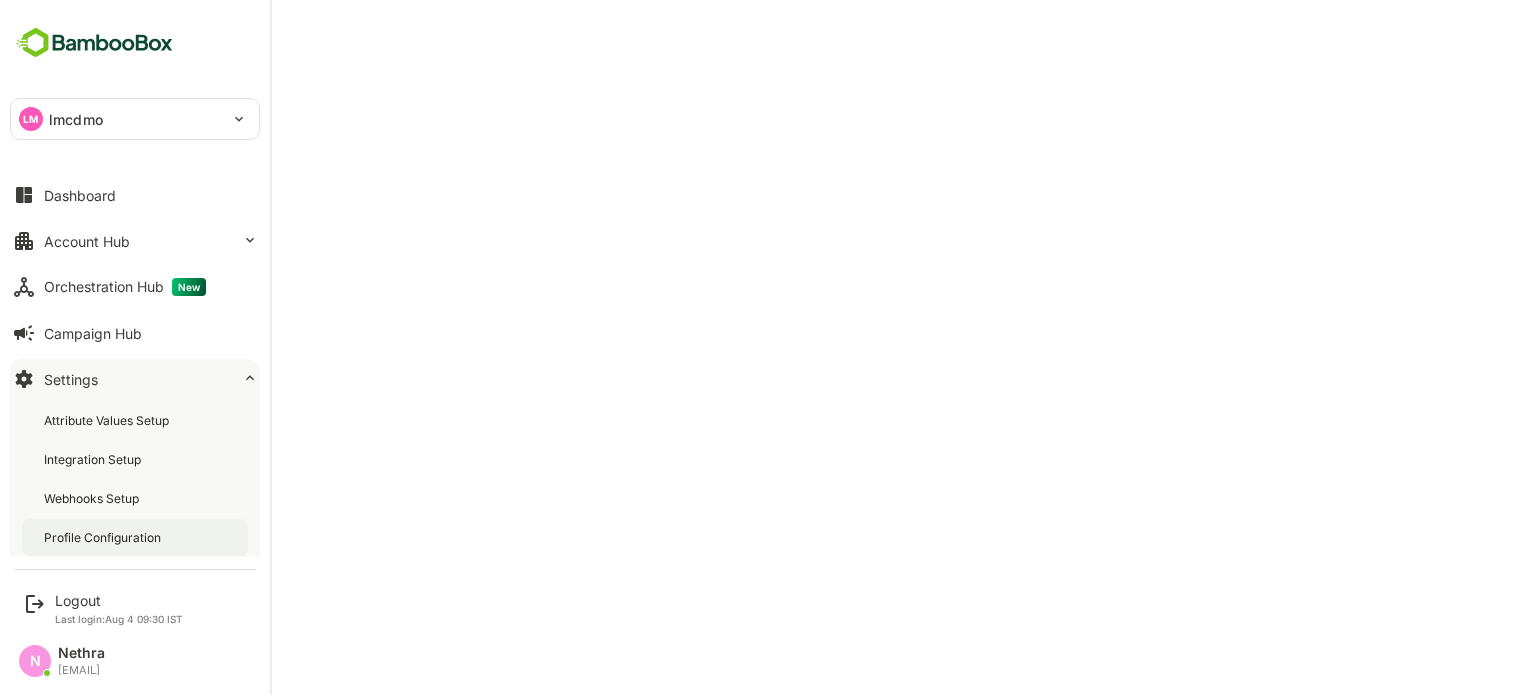 click on "Profile Configuration" at bounding box center (104, 537) 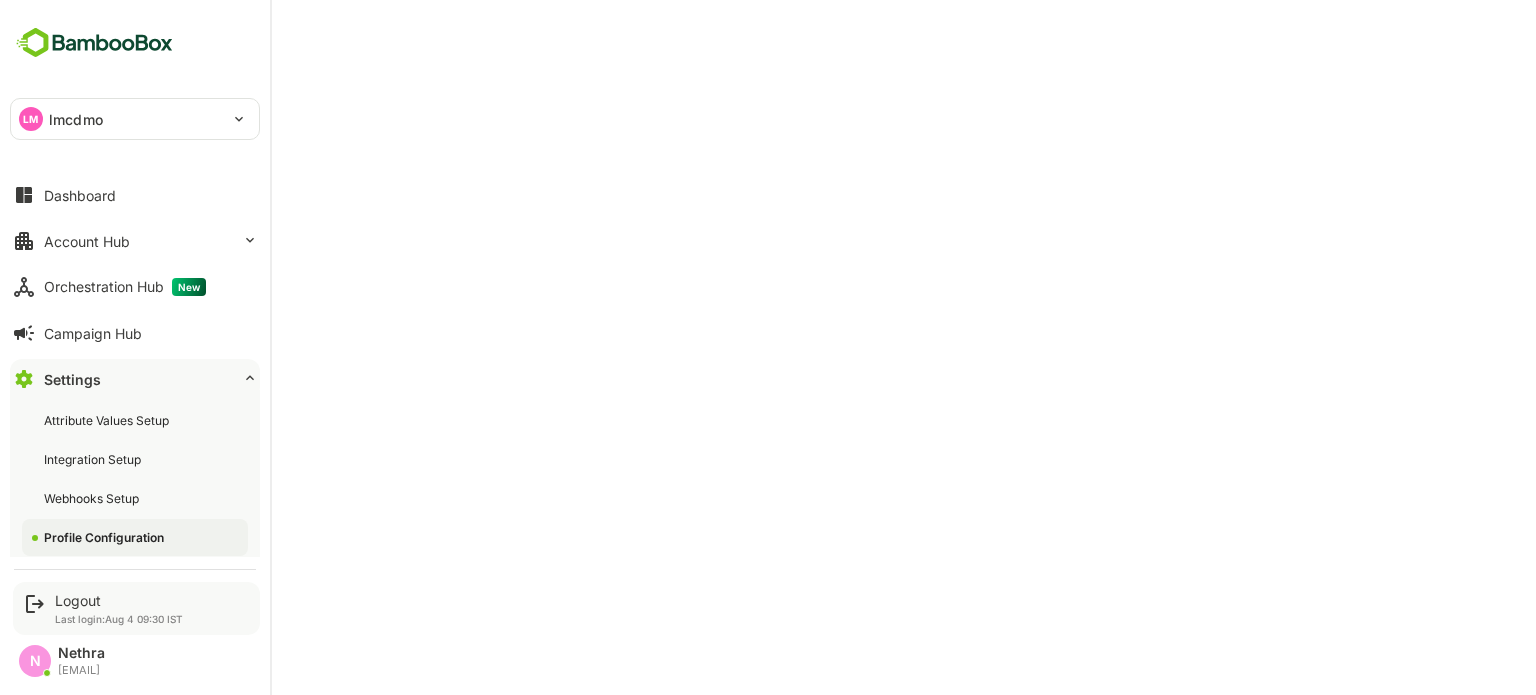 click on "Logout" at bounding box center [119, 600] 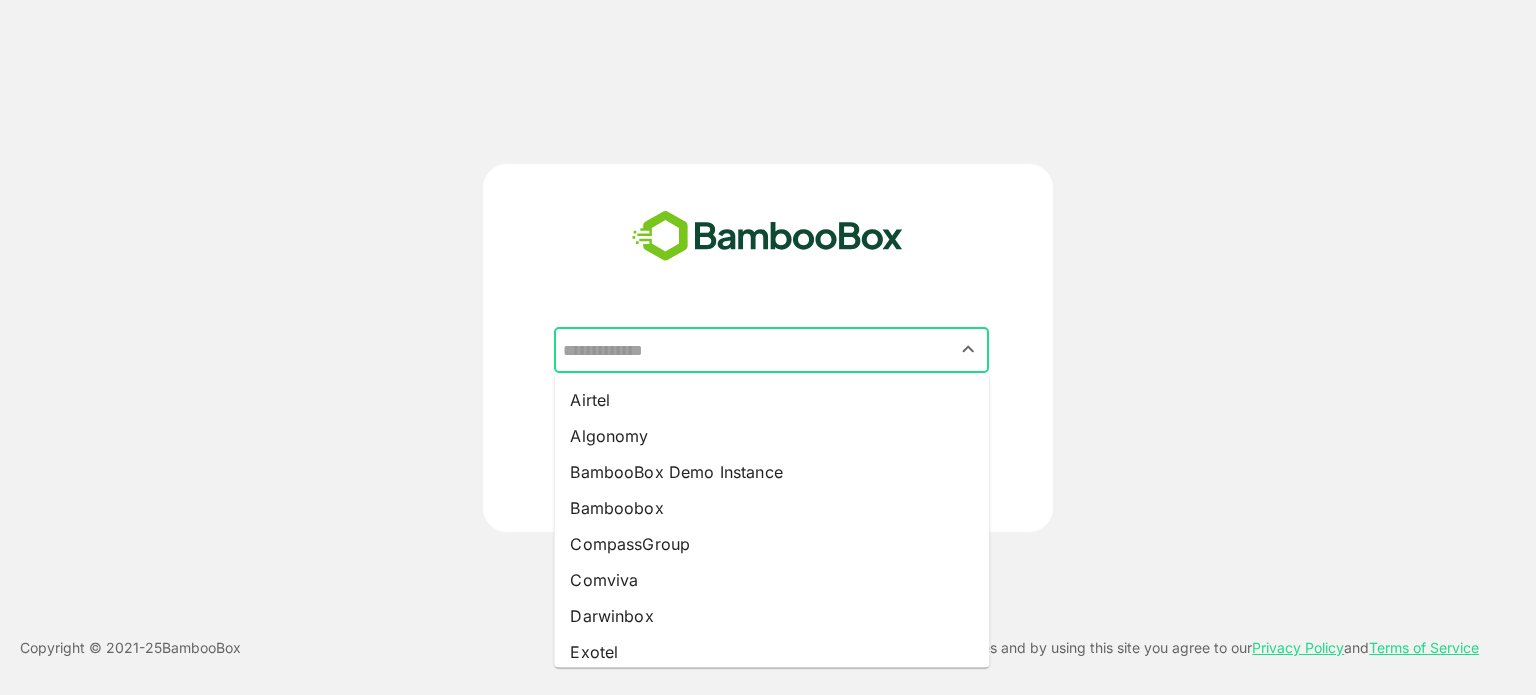 click at bounding box center (771, 350) 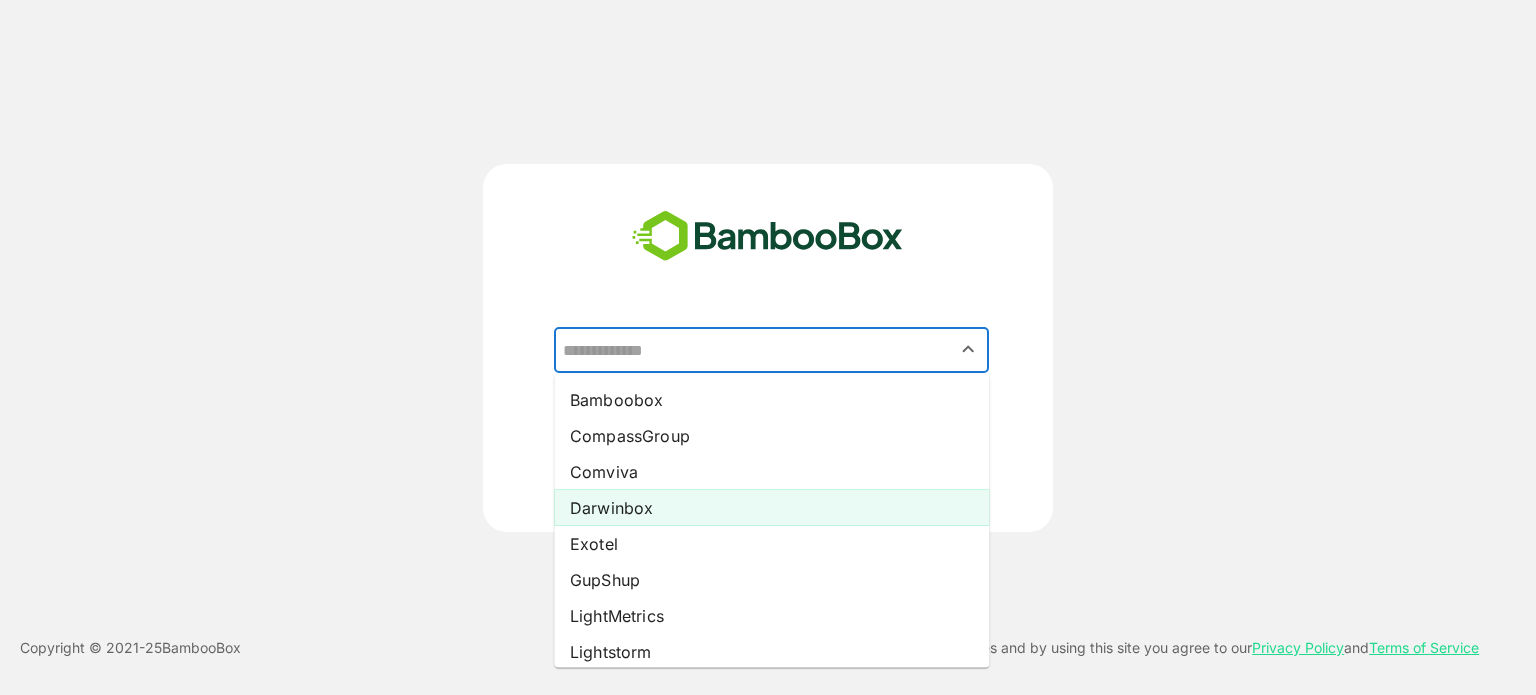 scroll, scrollTop: 110, scrollLeft: 0, axis: vertical 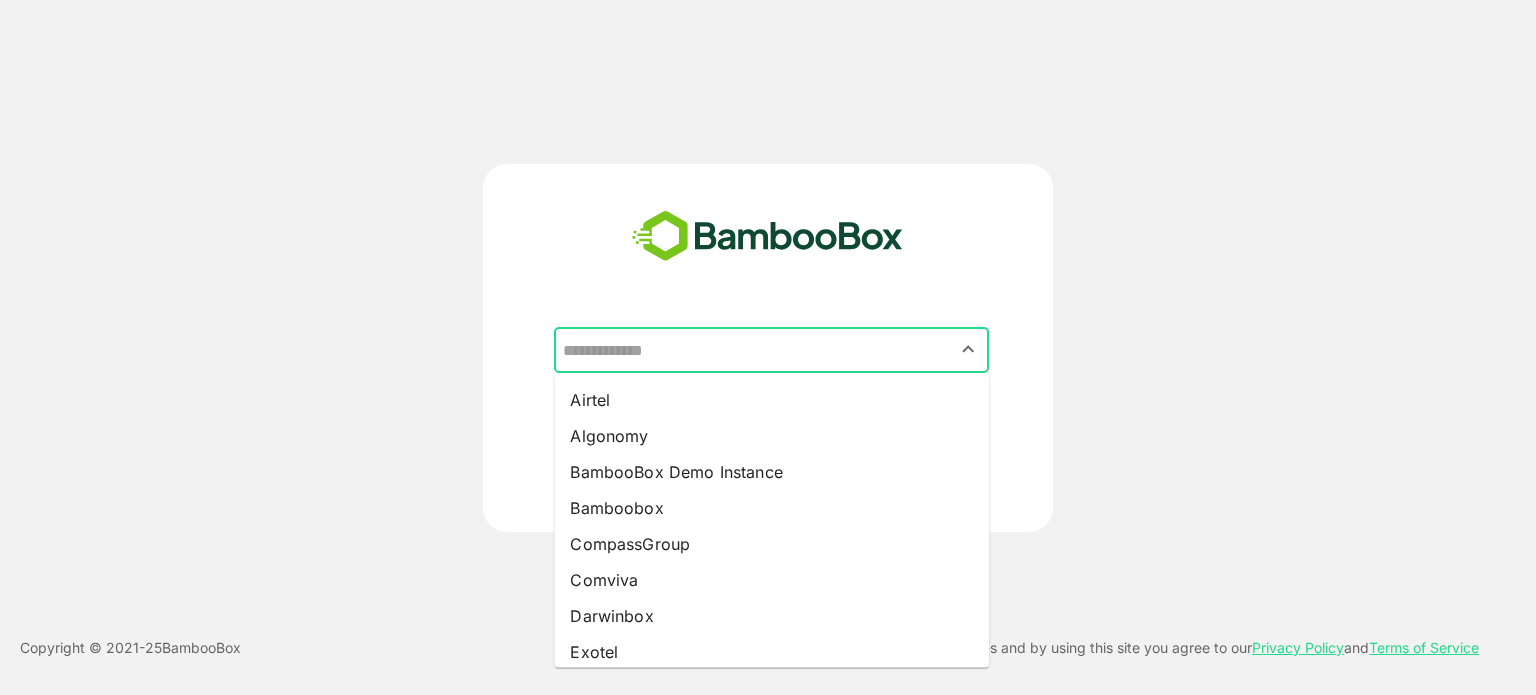 click at bounding box center (771, 350) 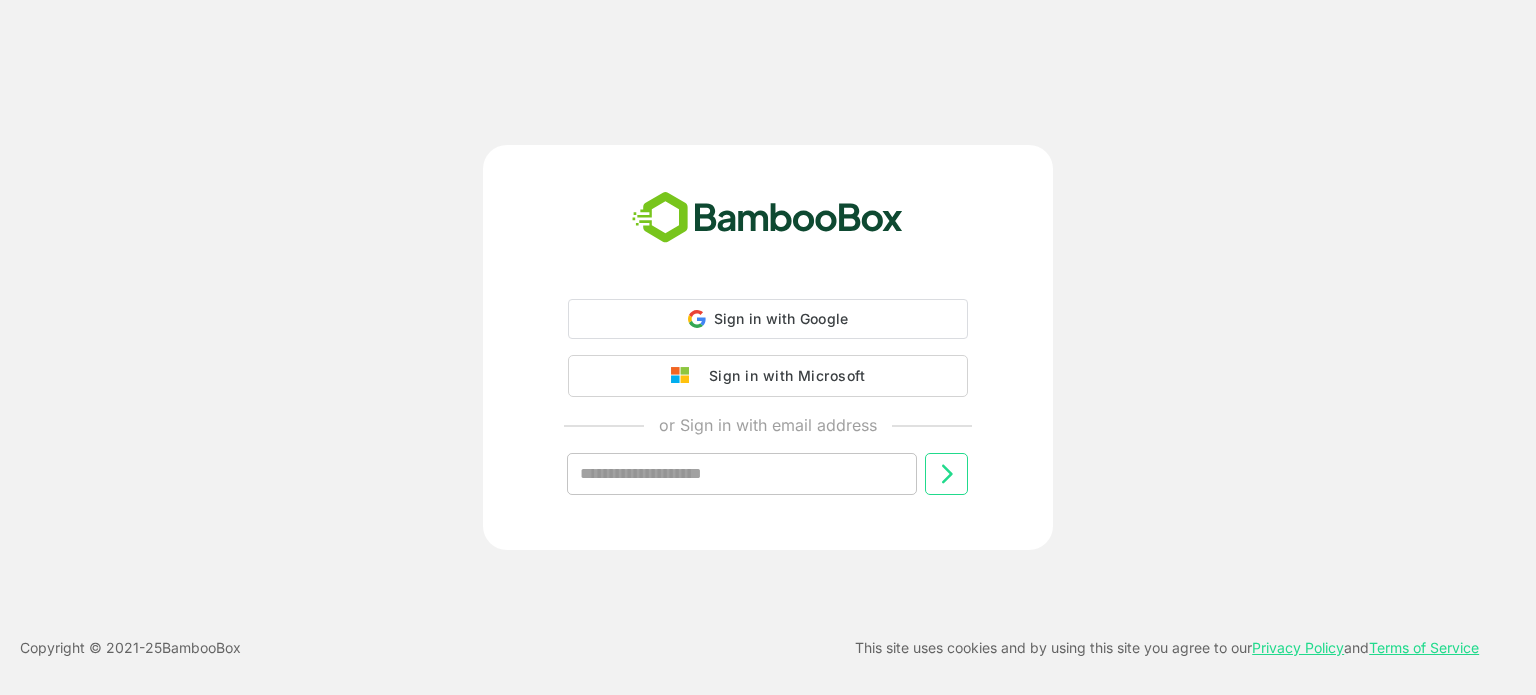 scroll, scrollTop: 0, scrollLeft: 0, axis: both 